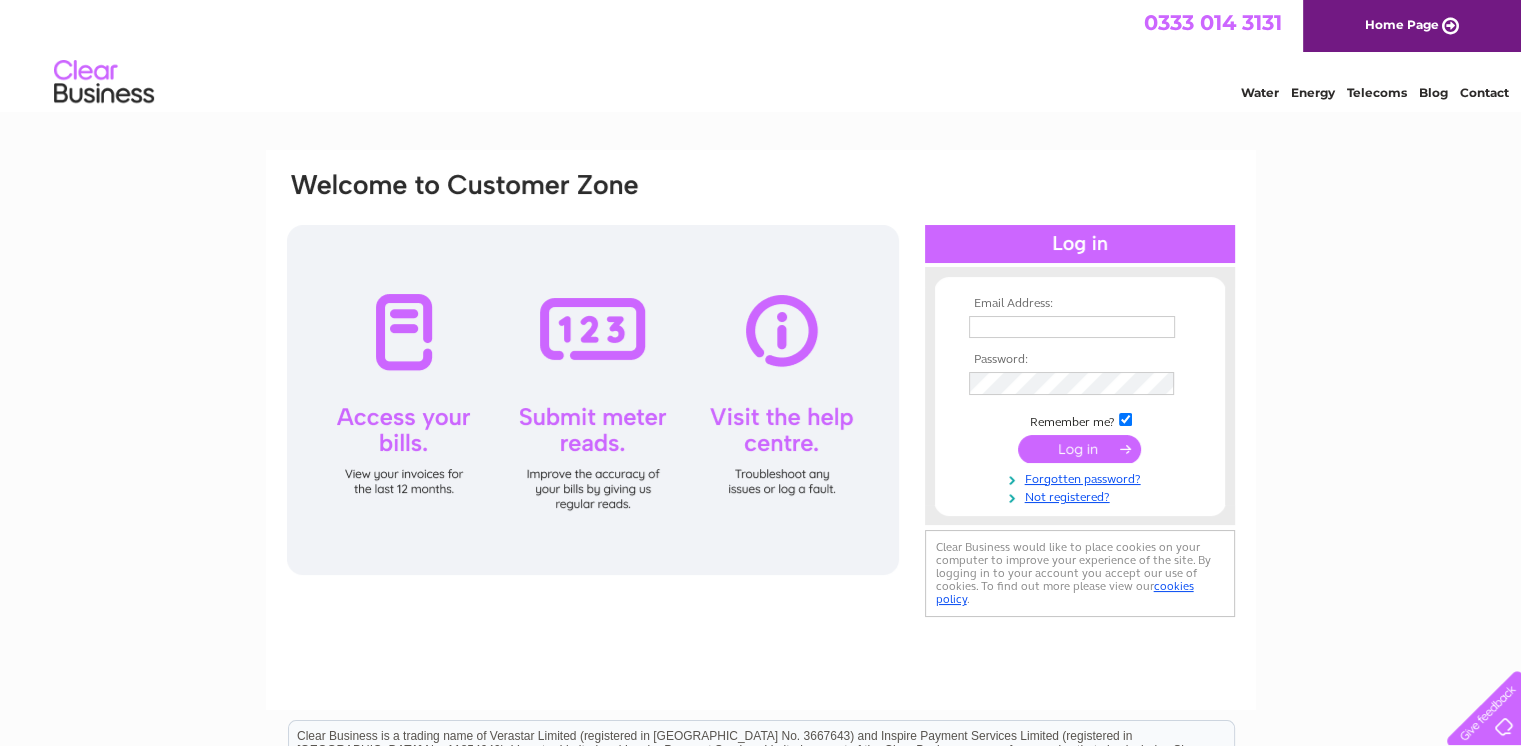 scroll, scrollTop: 0, scrollLeft: 0, axis: both 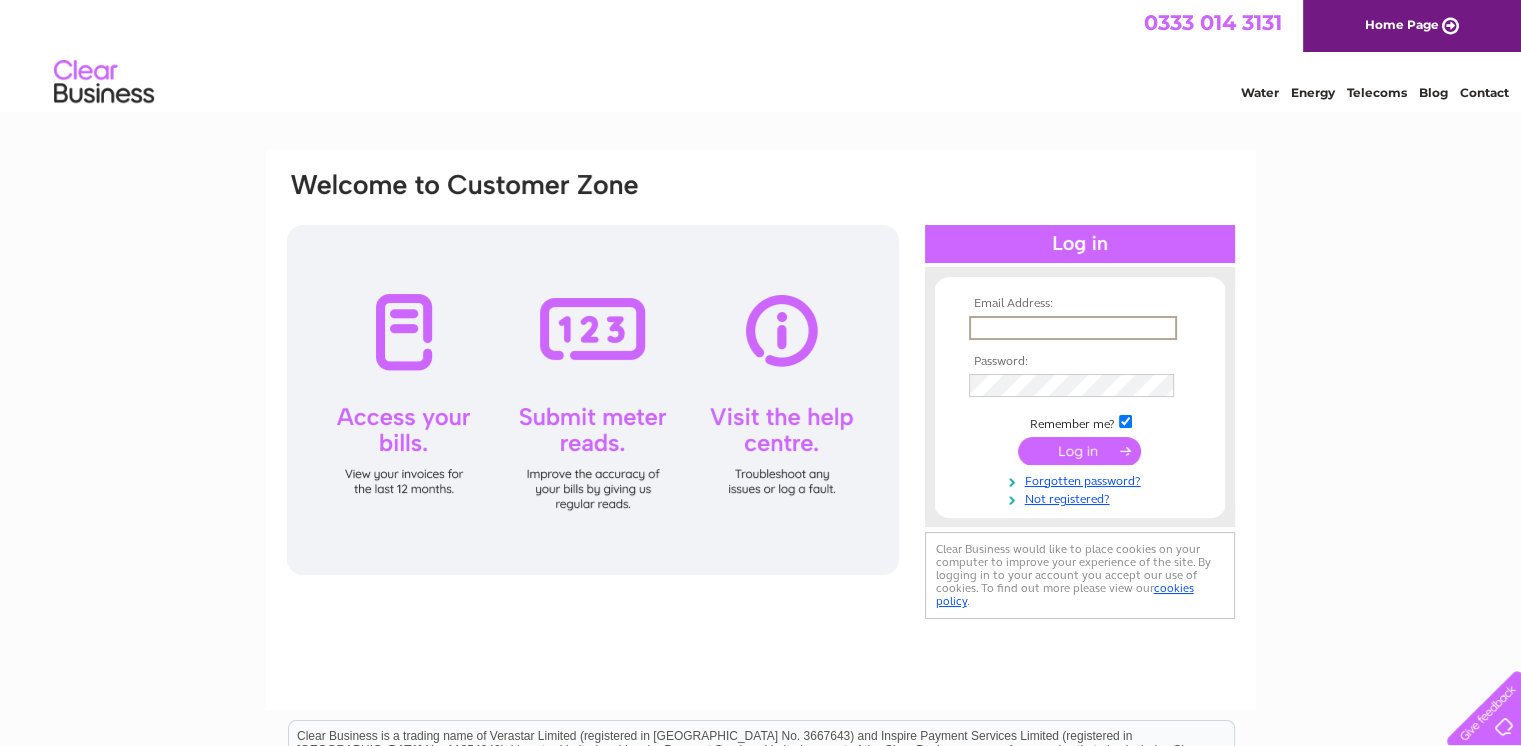 type on "mariandavies992@gmail.com" 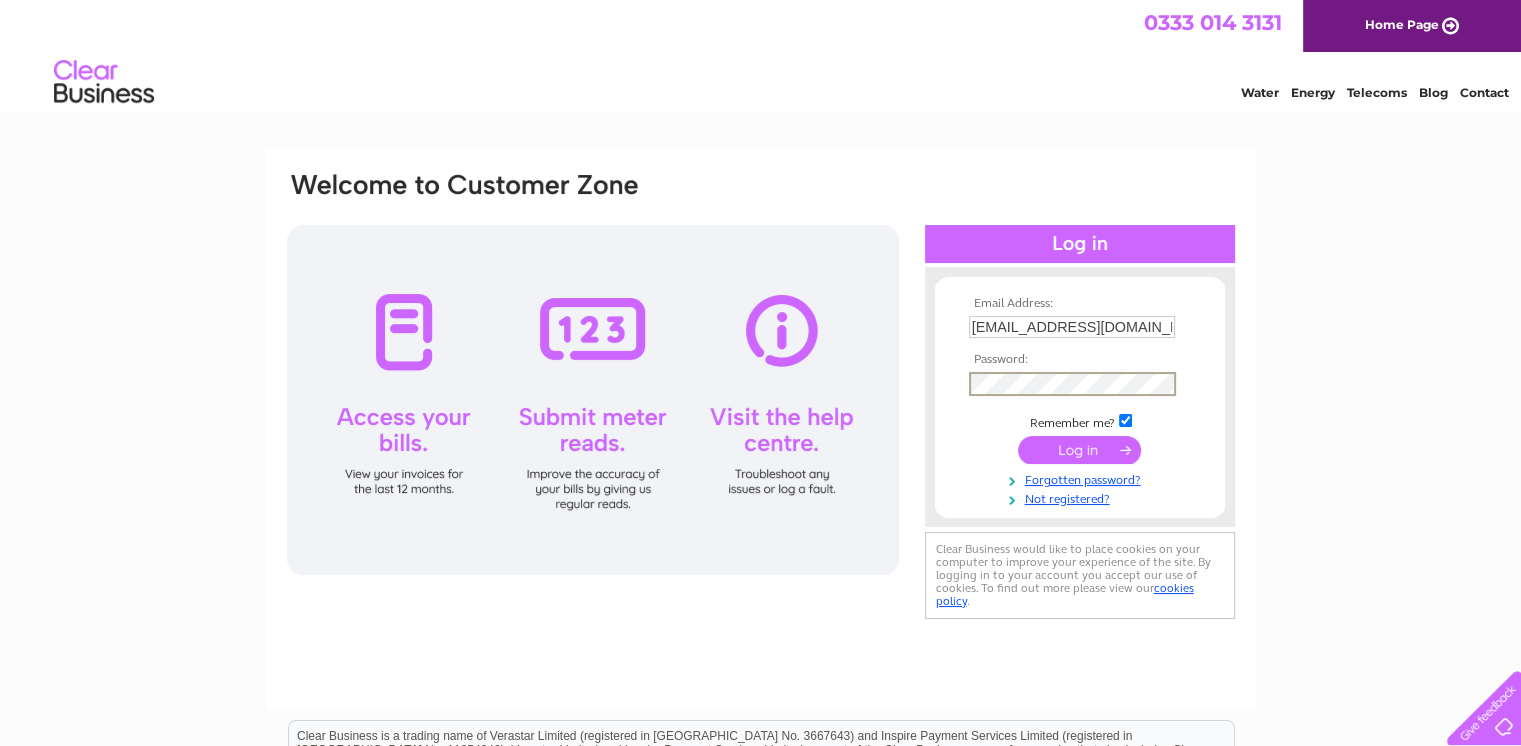 click at bounding box center [1079, 450] 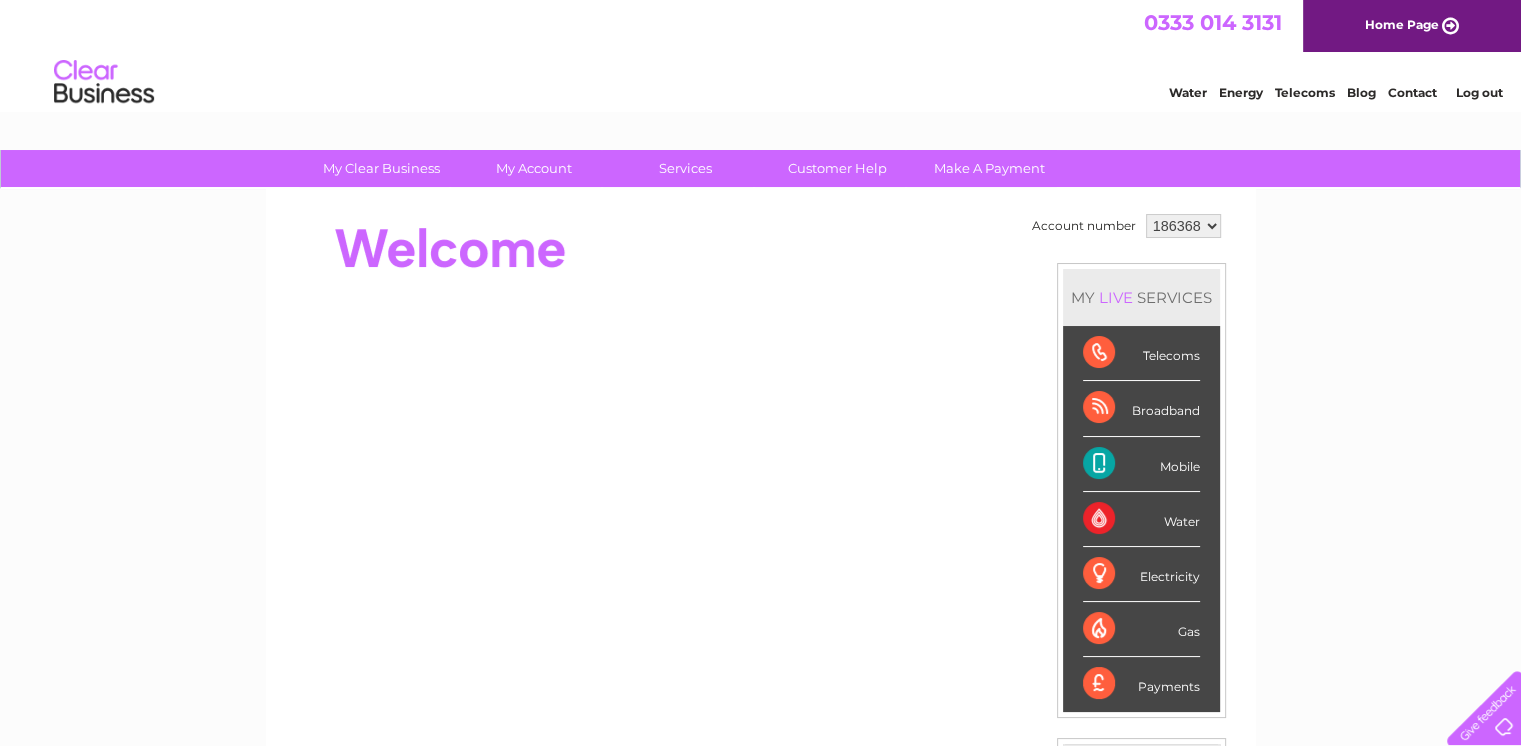 scroll, scrollTop: 0, scrollLeft: 0, axis: both 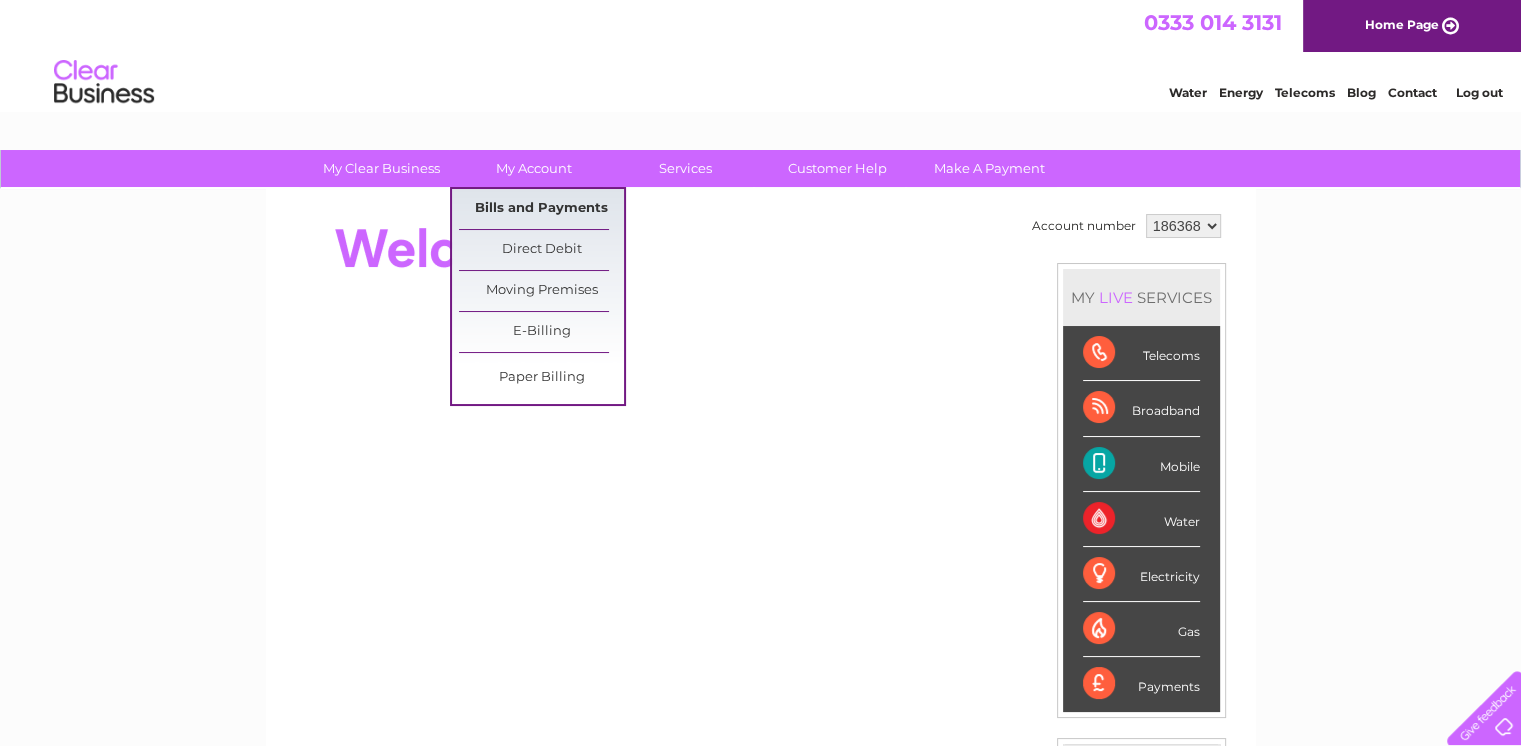 click on "Bills and Payments" at bounding box center [541, 209] 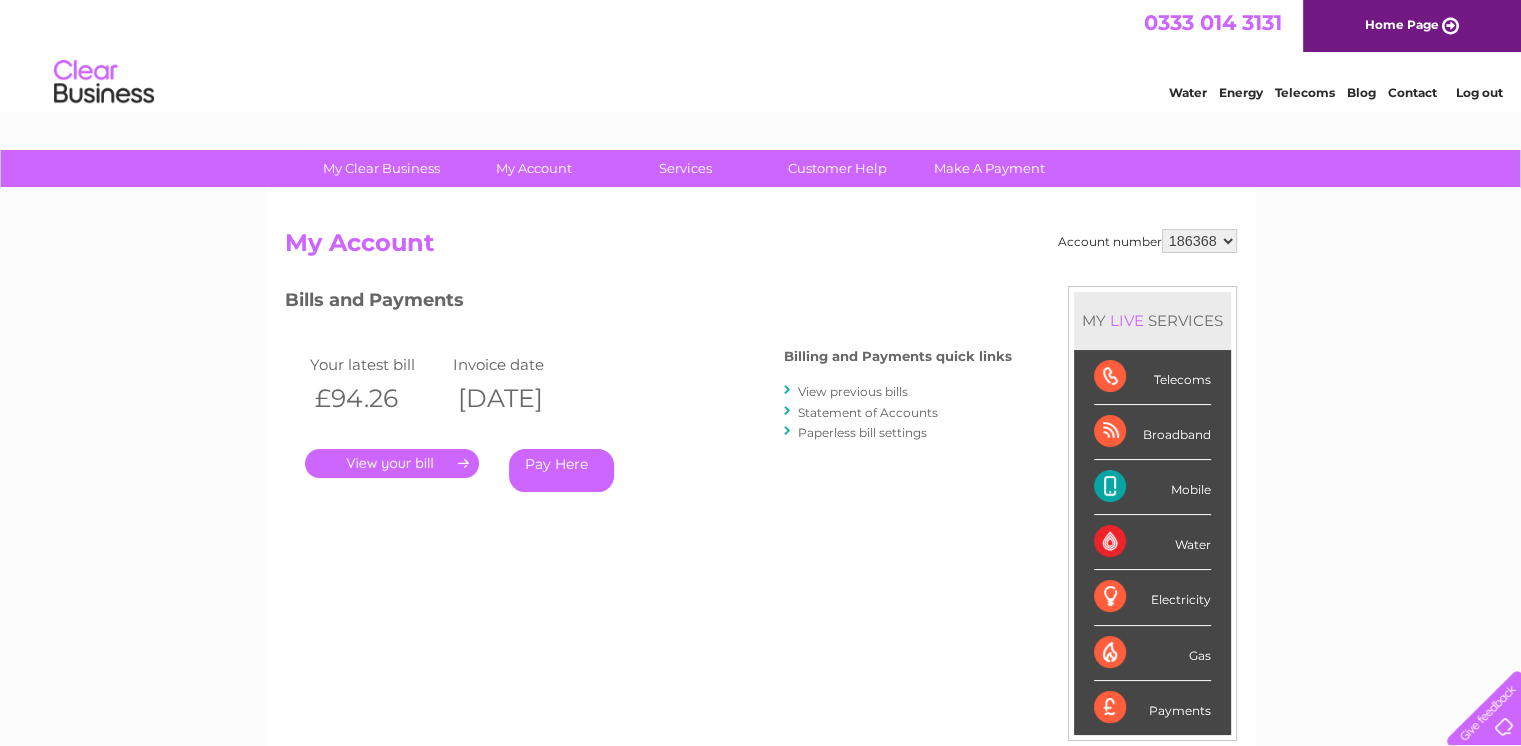 scroll, scrollTop: 0, scrollLeft: 0, axis: both 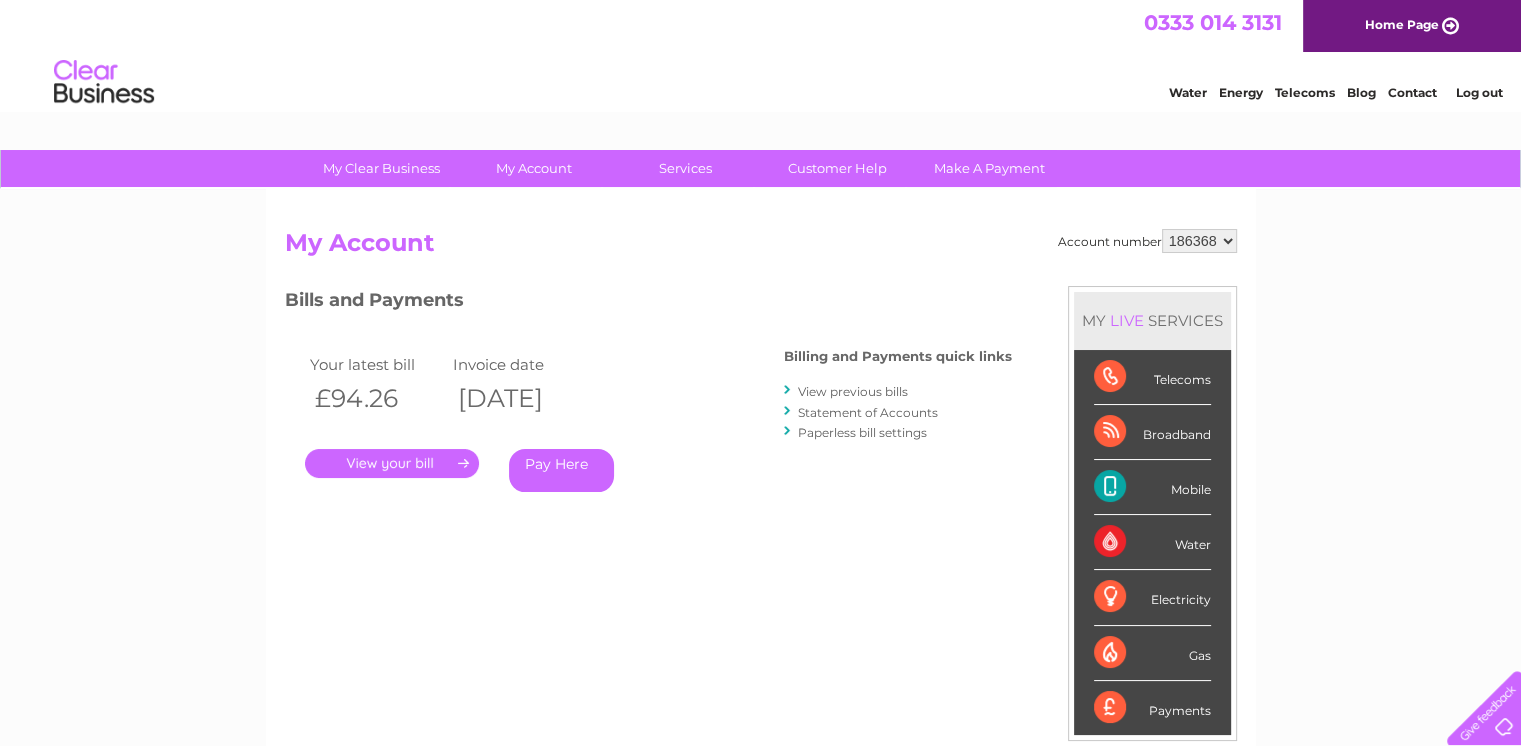 click on "." at bounding box center (392, 463) 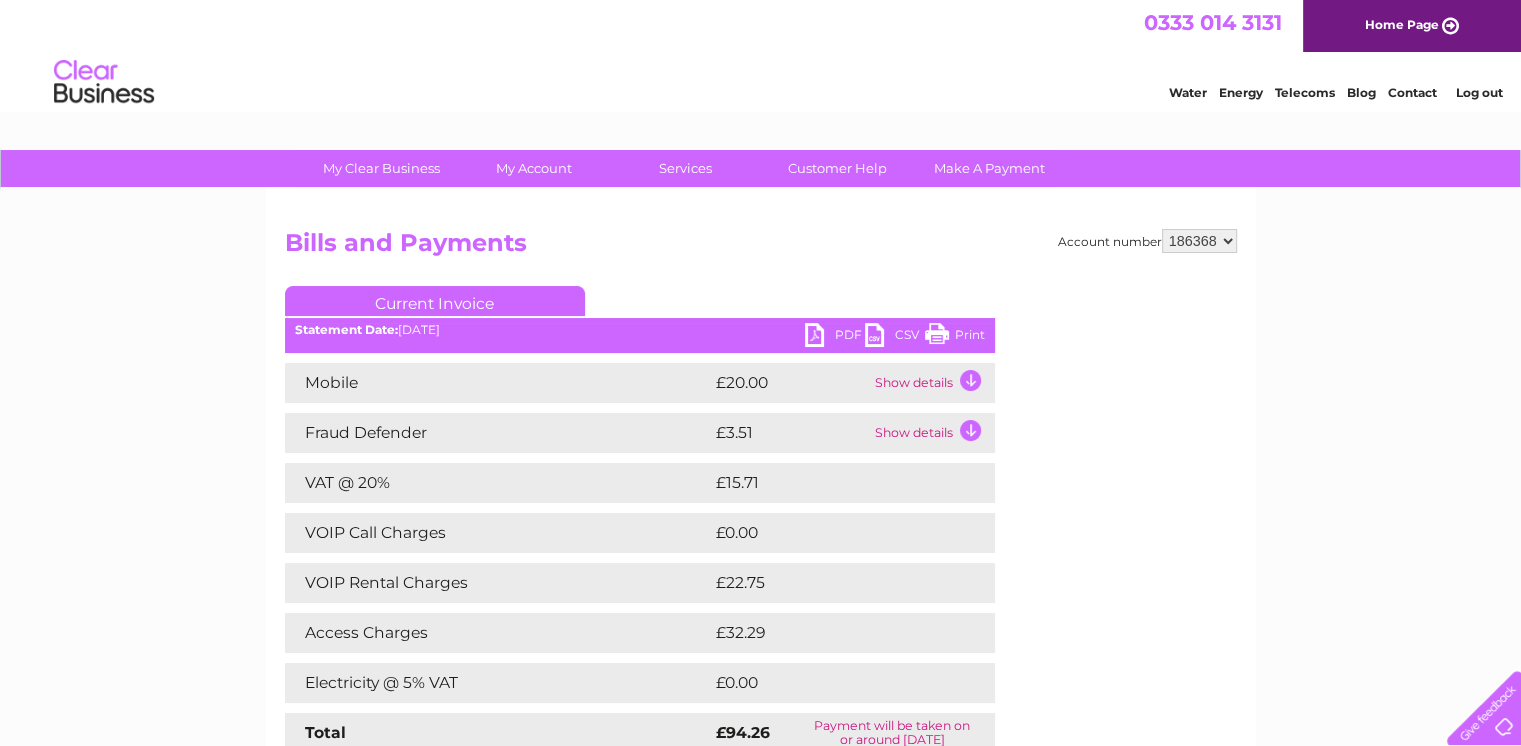 scroll, scrollTop: 0, scrollLeft: 0, axis: both 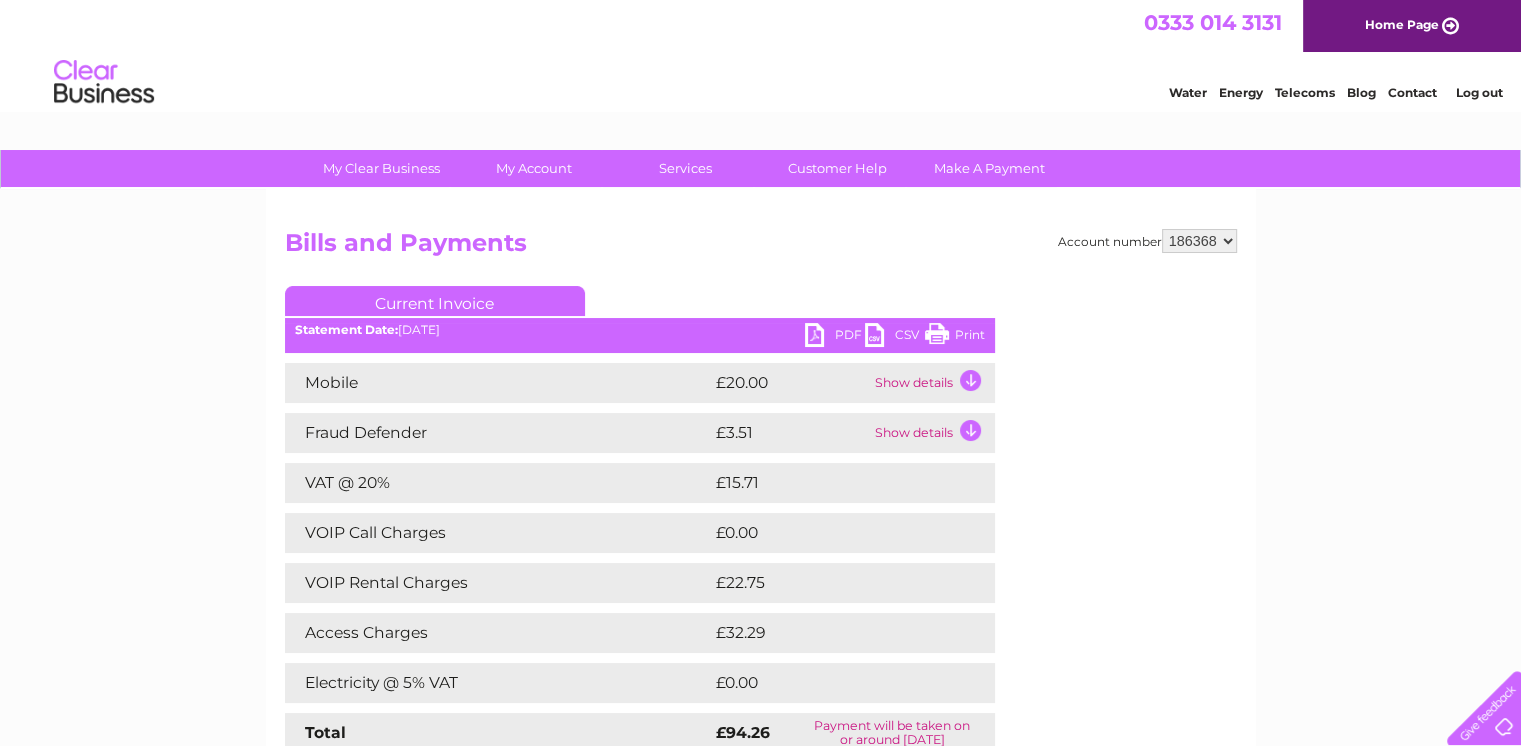 click on "PDF" at bounding box center [835, 337] 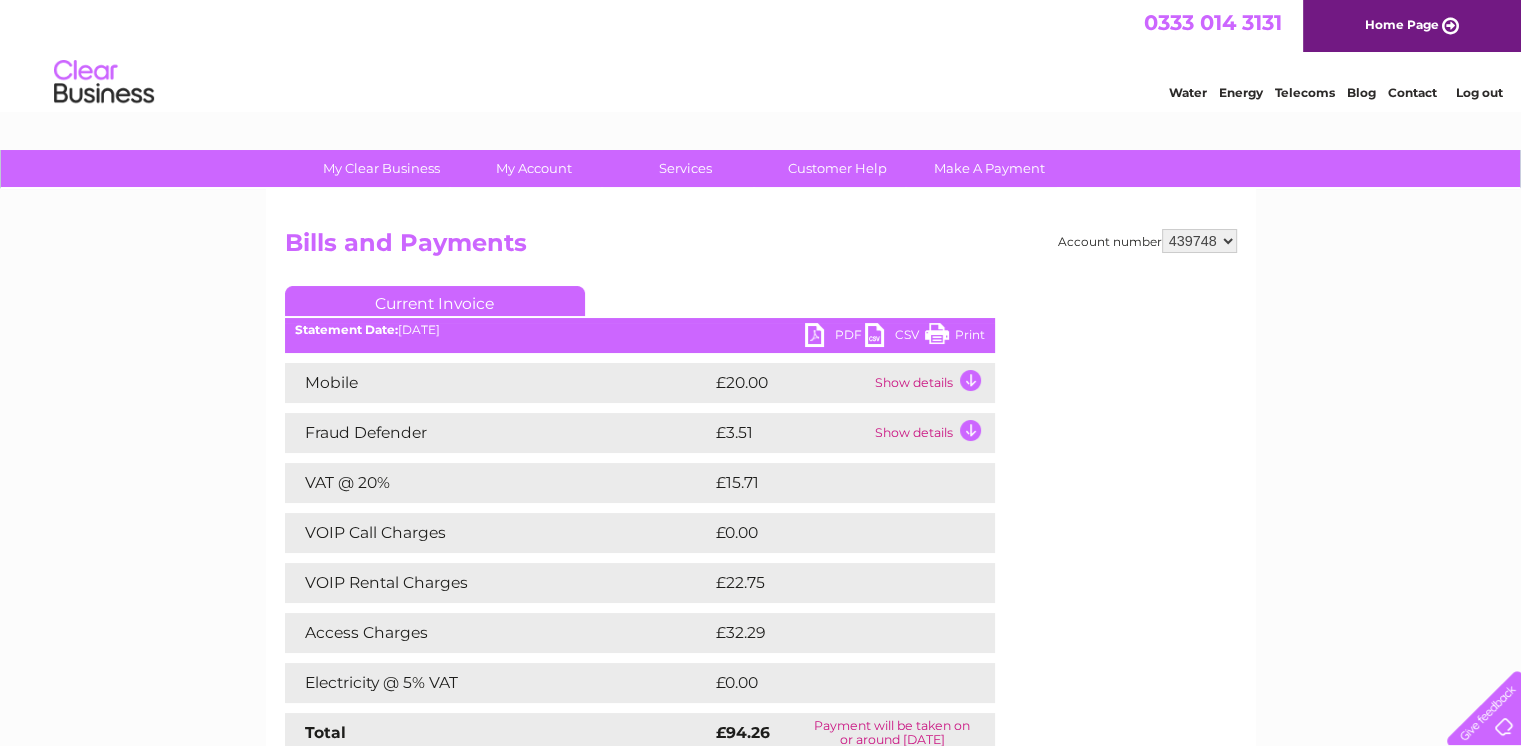 click on "186368
439748" at bounding box center (1199, 241) 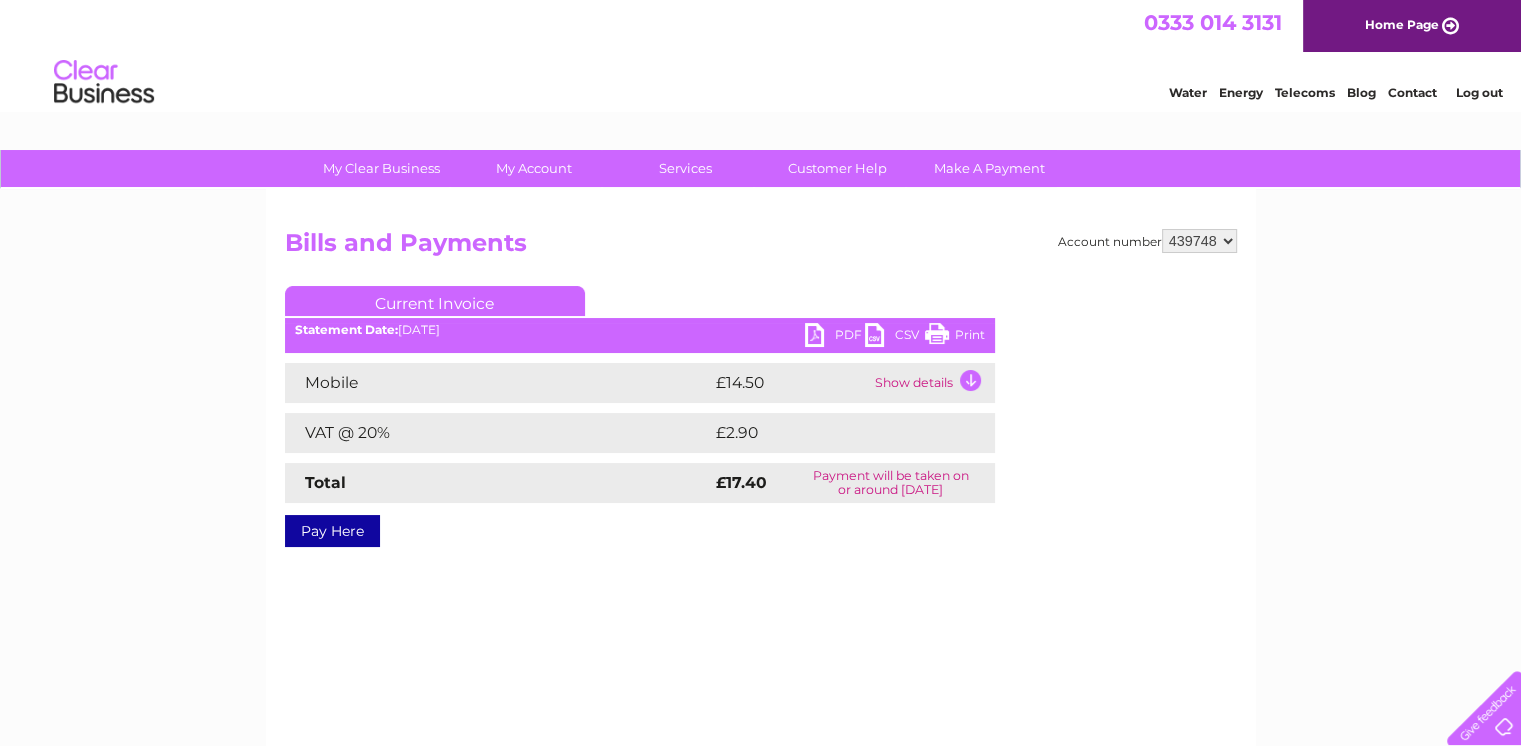 scroll, scrollTop: 0, scrollLeft: 0, axis: both 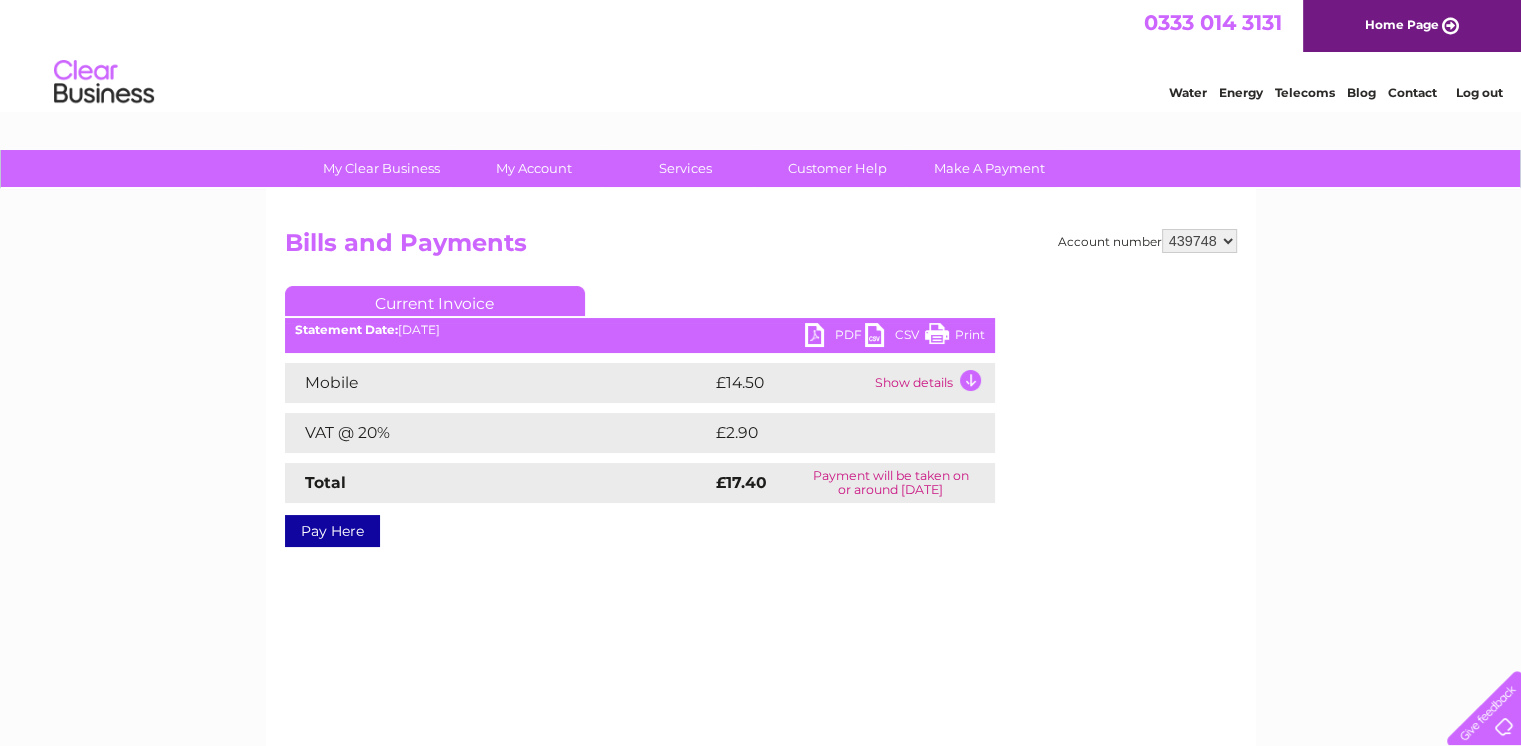 click on "PDF" at bounding box center (835, 337) 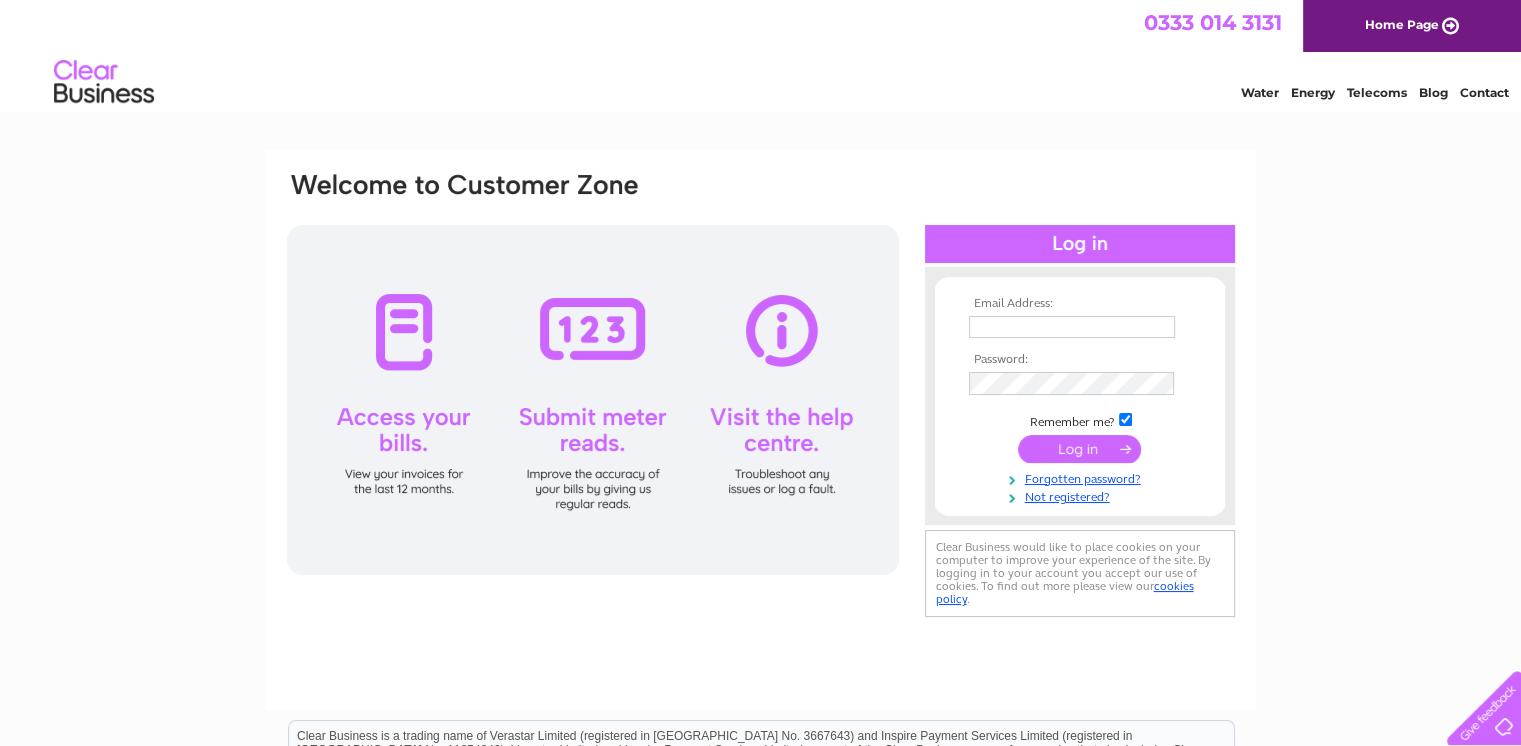 scroll, scrollTop: 0, scrollLeft: 0, axis: both 